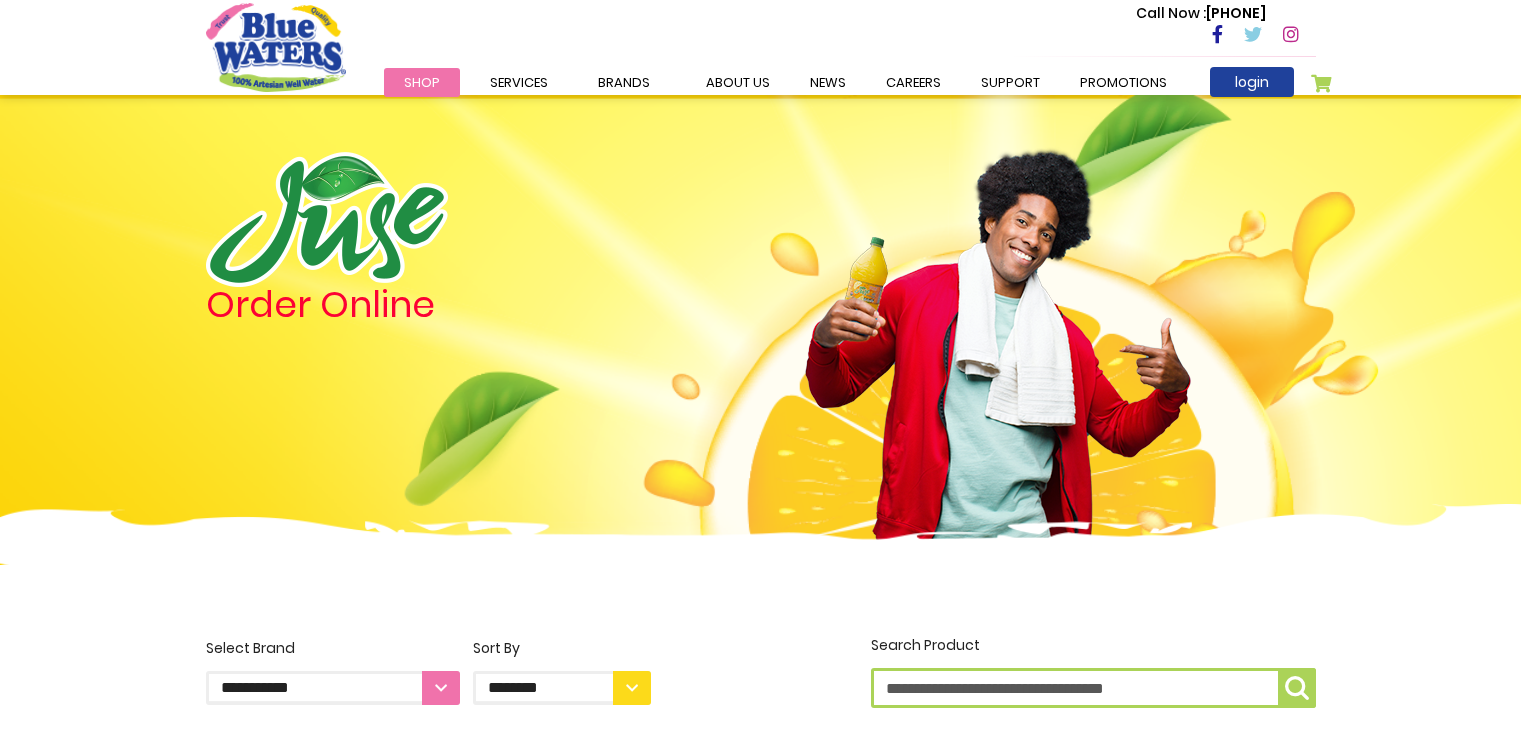 scroll, scrollTop: 0, scrollLeft: 0, axis: both 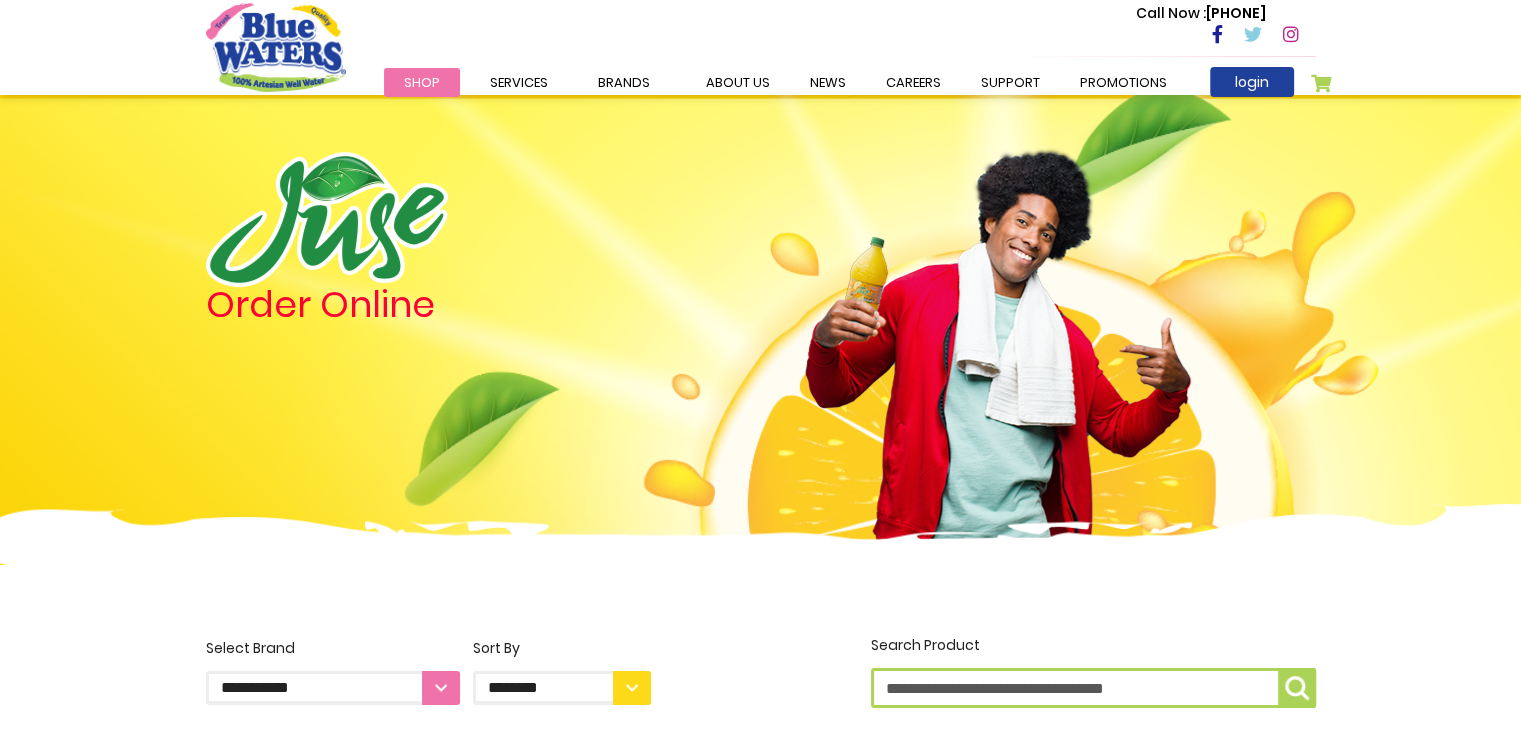 type on "**********" 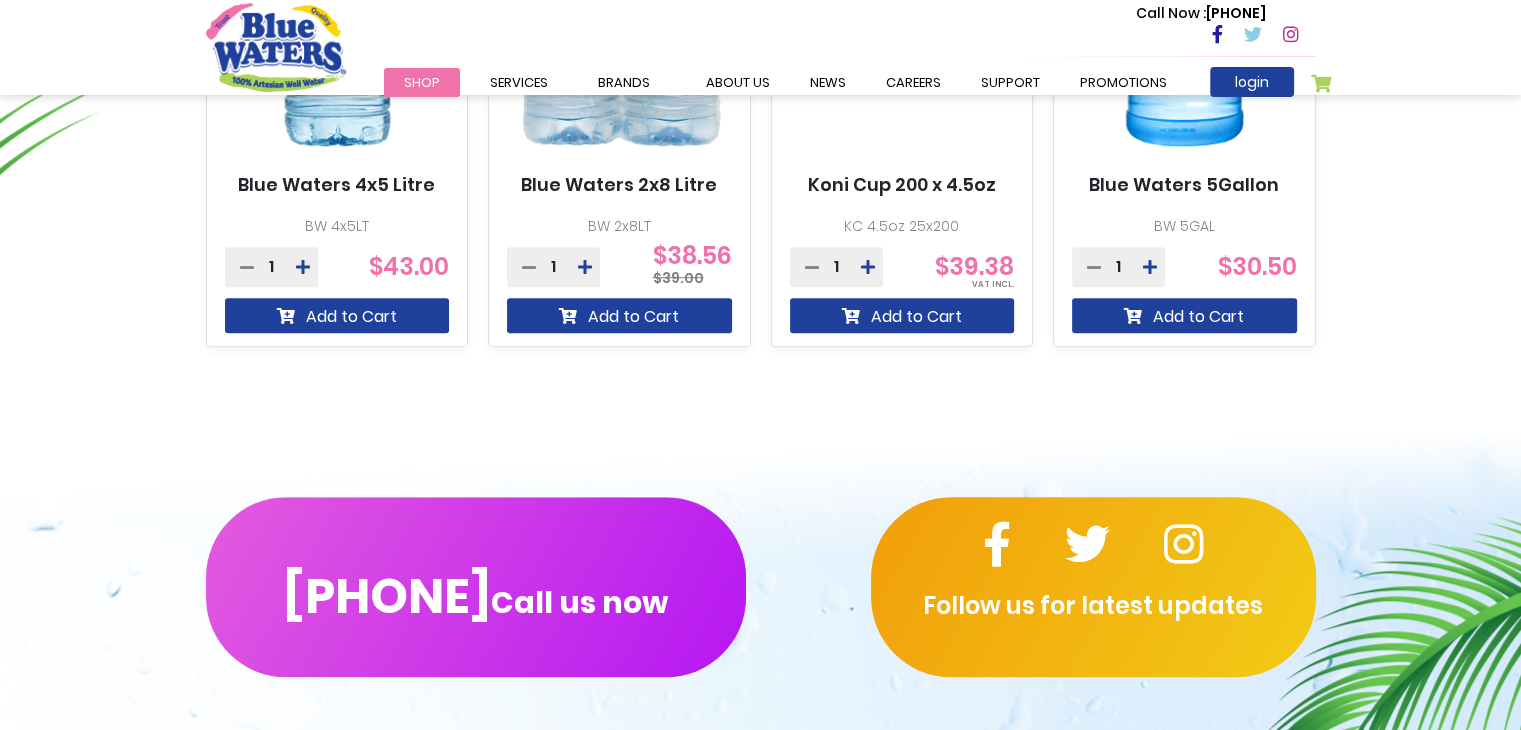 scroll, scrollTop: 1567, scrollLeft: 0, axis: vertical 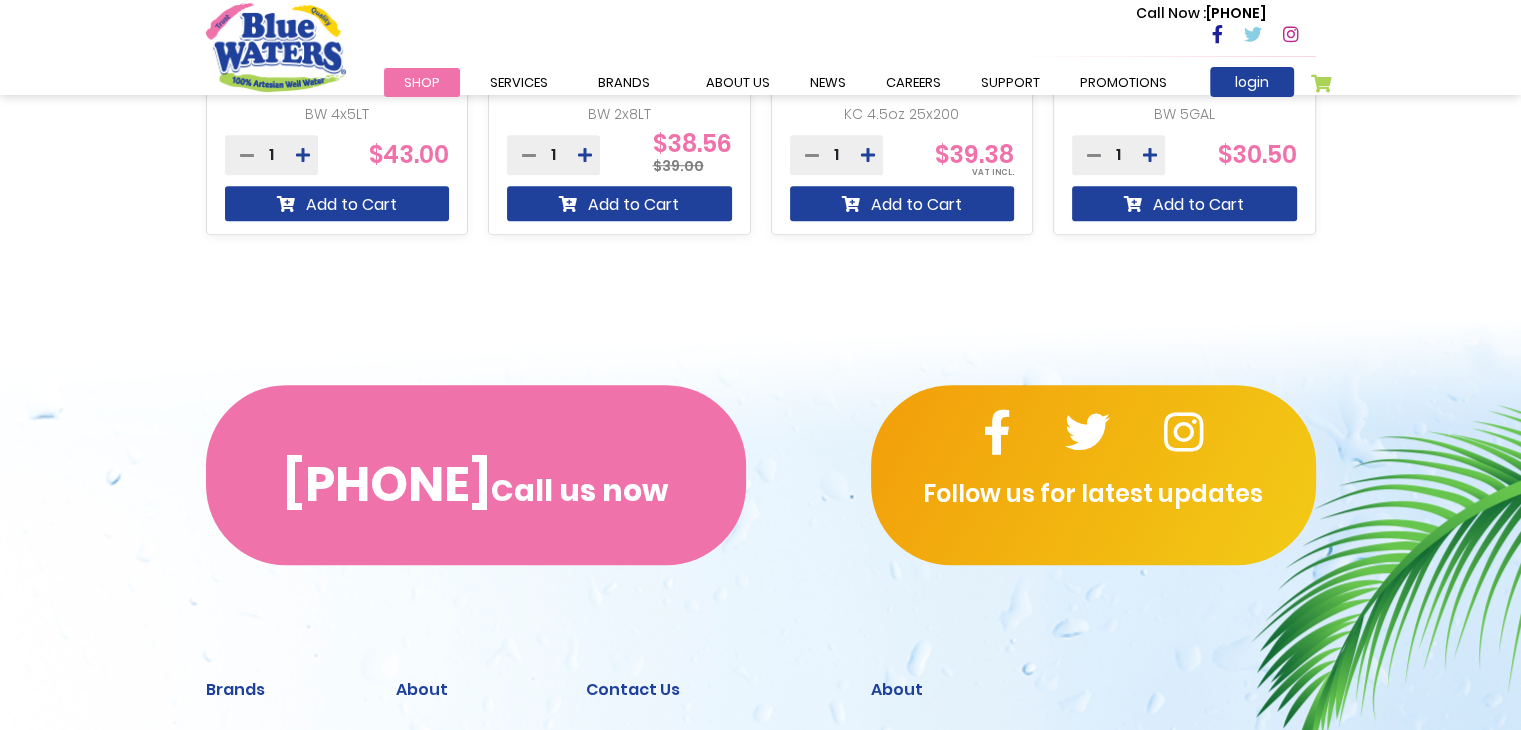 click on "[PHONE]
Call us now" at bounding box center (476, 475) 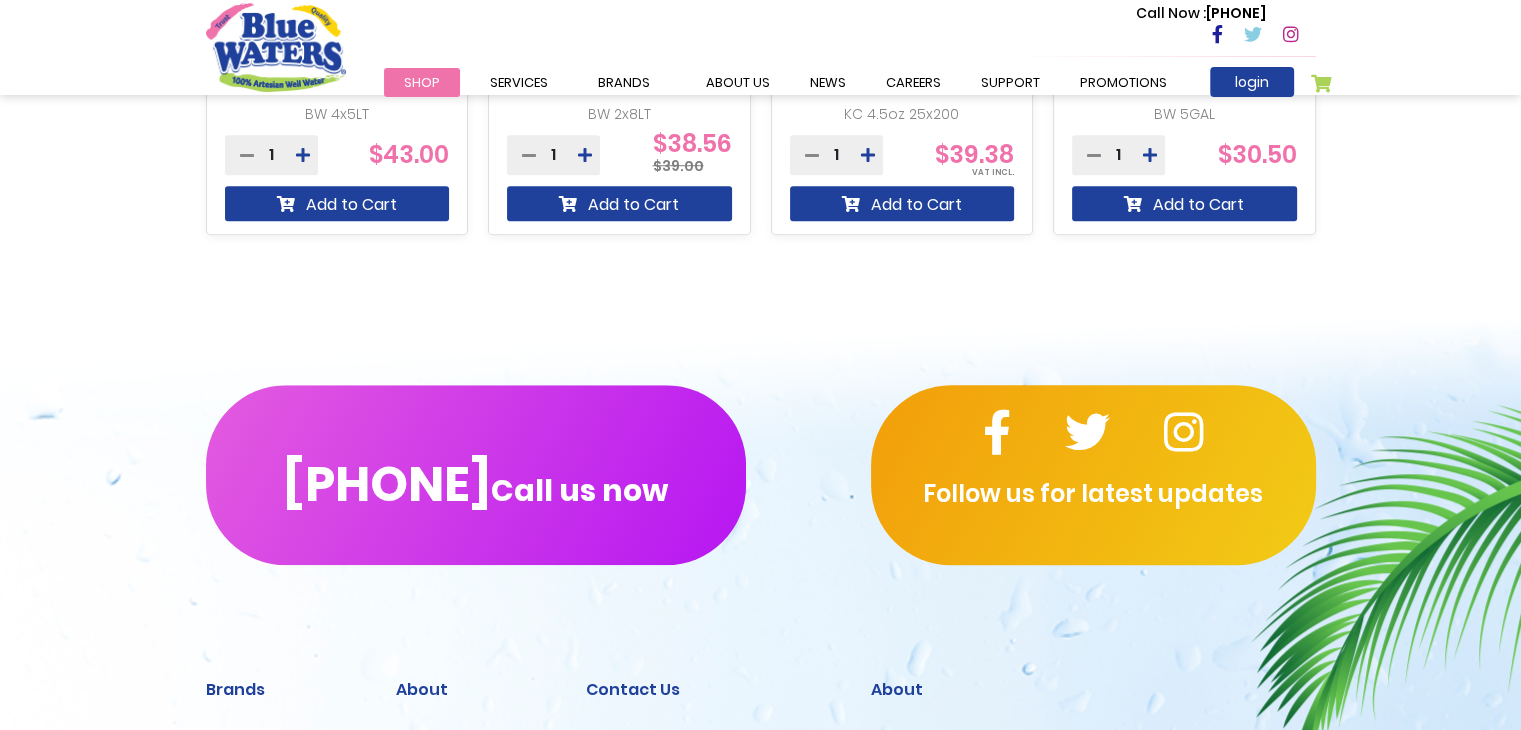 click on "Toggle Nav
Call Now :  [PHONE]
Menu
Shop Services Filtration Commercial Rentals Beverage Solutions Distribution Brands Blue Waters Alkaline Water Cran+ Juse Caribbean Traditions Tampico Blue Waters Malt Stamina WitLuv
Account
about us
News" at bounding box center (760, 47) 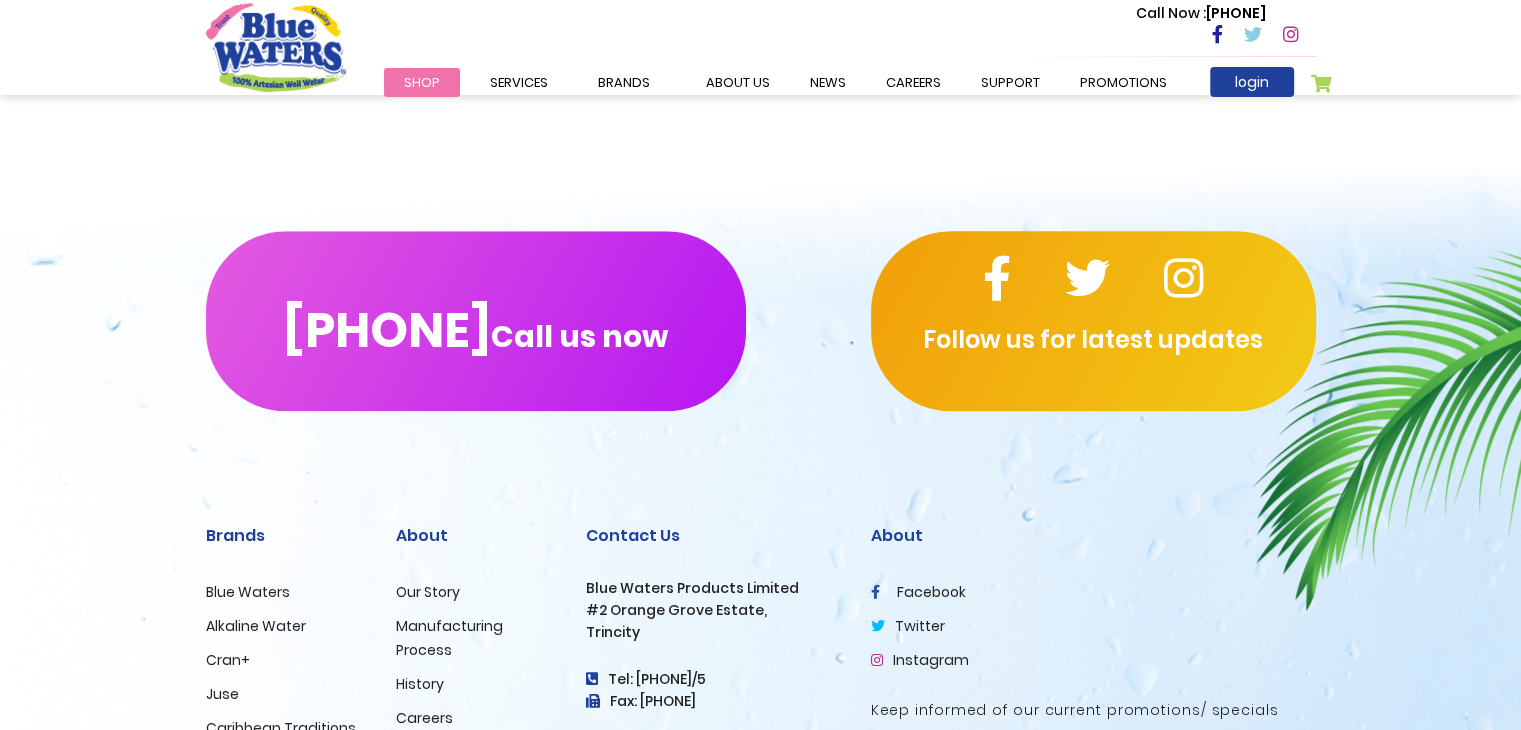 scroll, scrollTop: 1728, scrollLeft: 0, axis: vertical 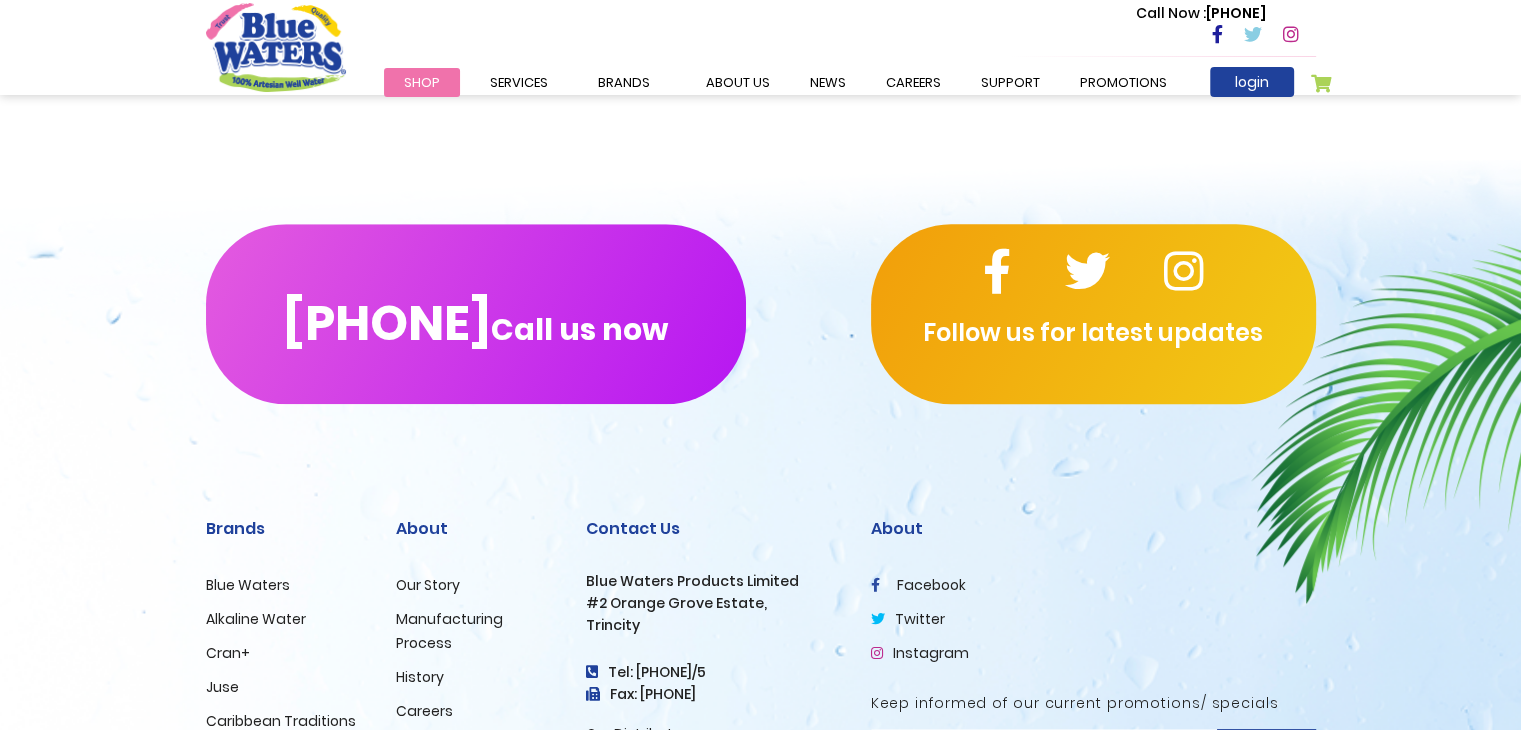 click on "[PHONE]
Call us now
Follow us for latest updates" at bounding box center [760, 314] 